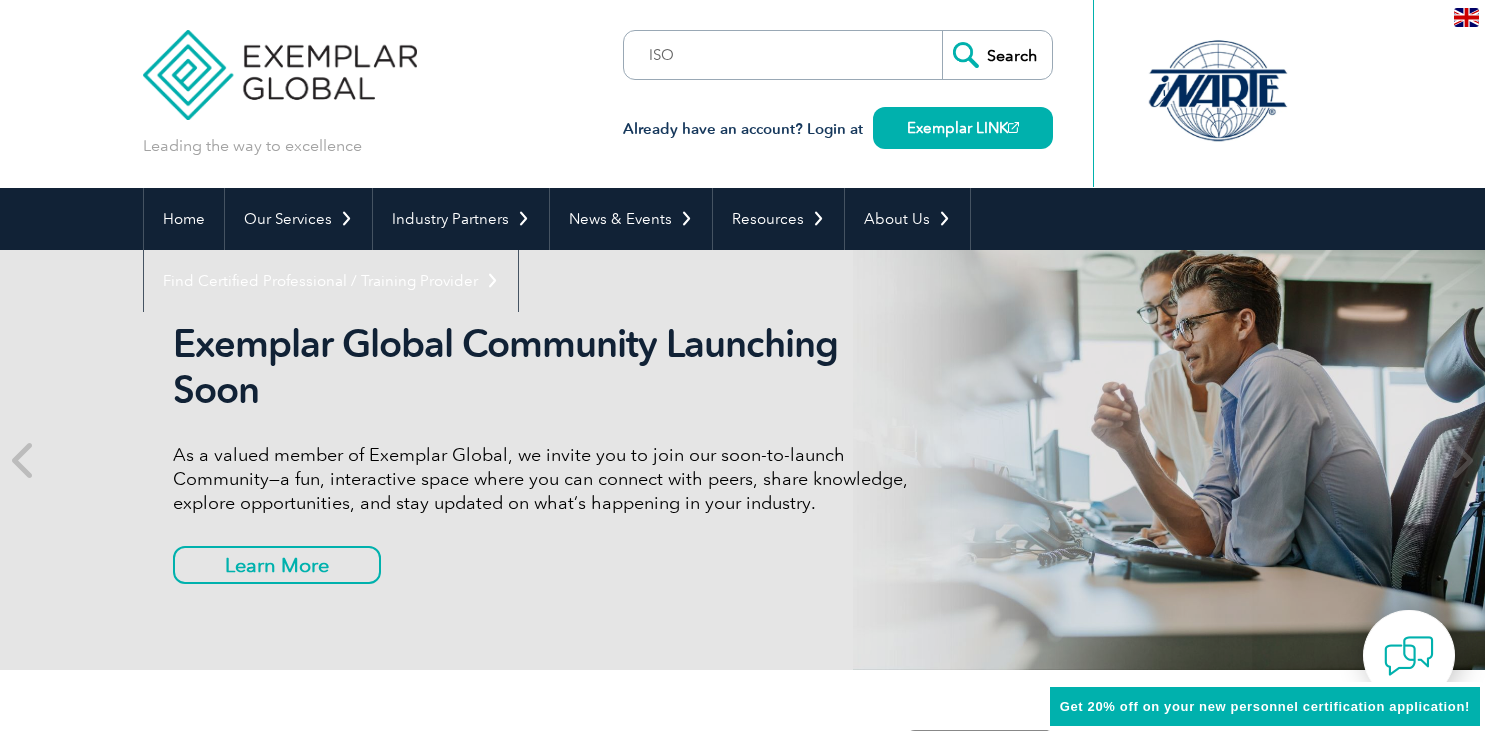 scroll, scrollTop: 0, scrollLeft: 0, axis: both 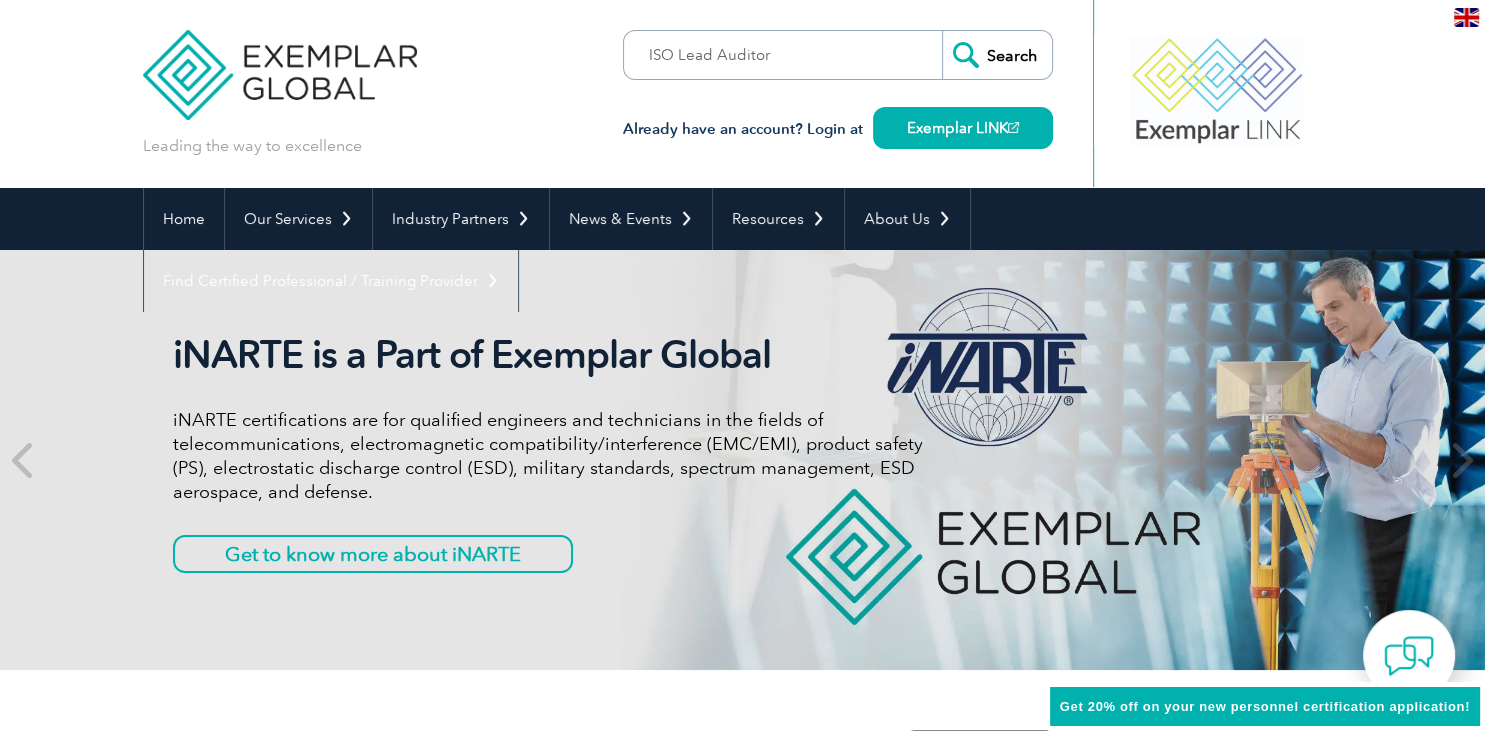 type on "ISO Lead Auditor" 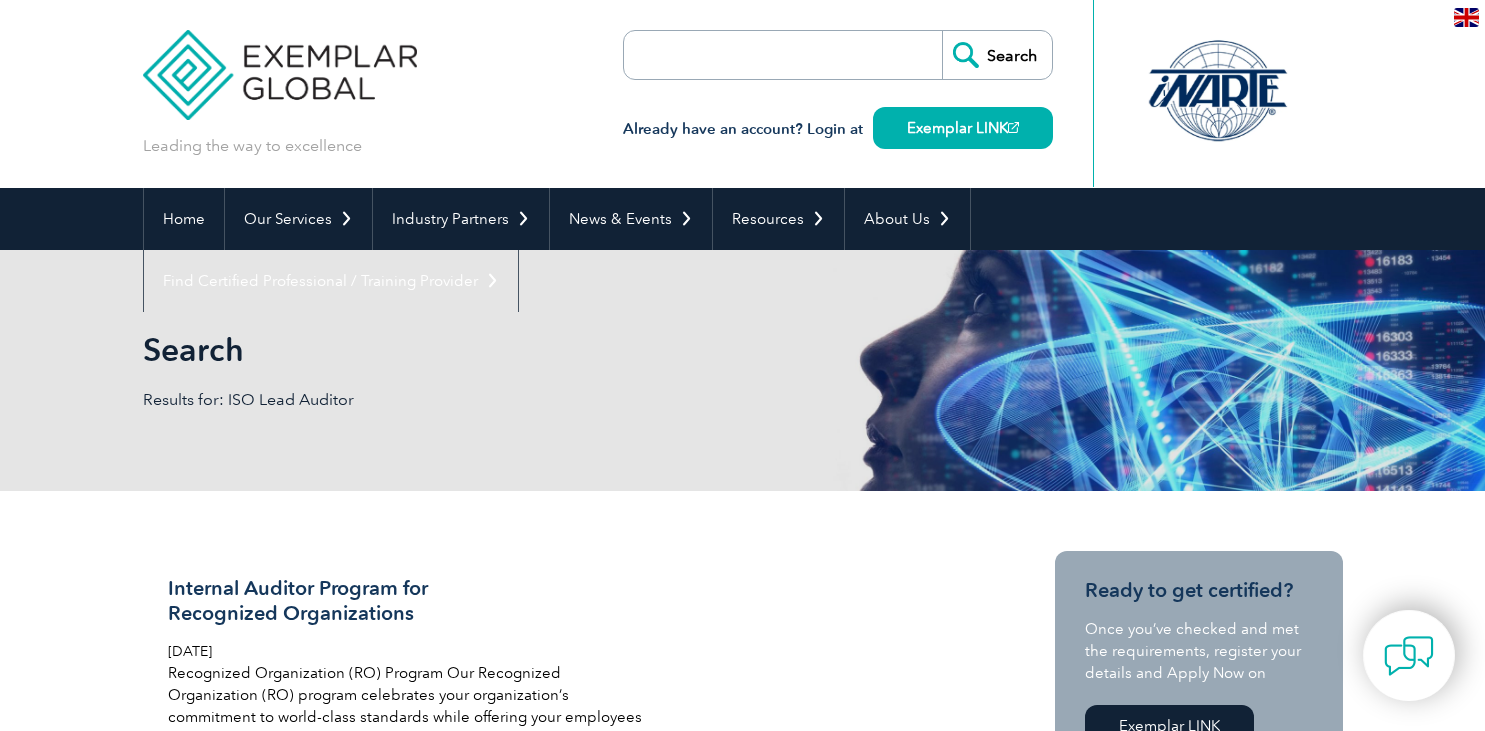 scroll, scrollTop: 0, scrollLeft: 0, axis: both 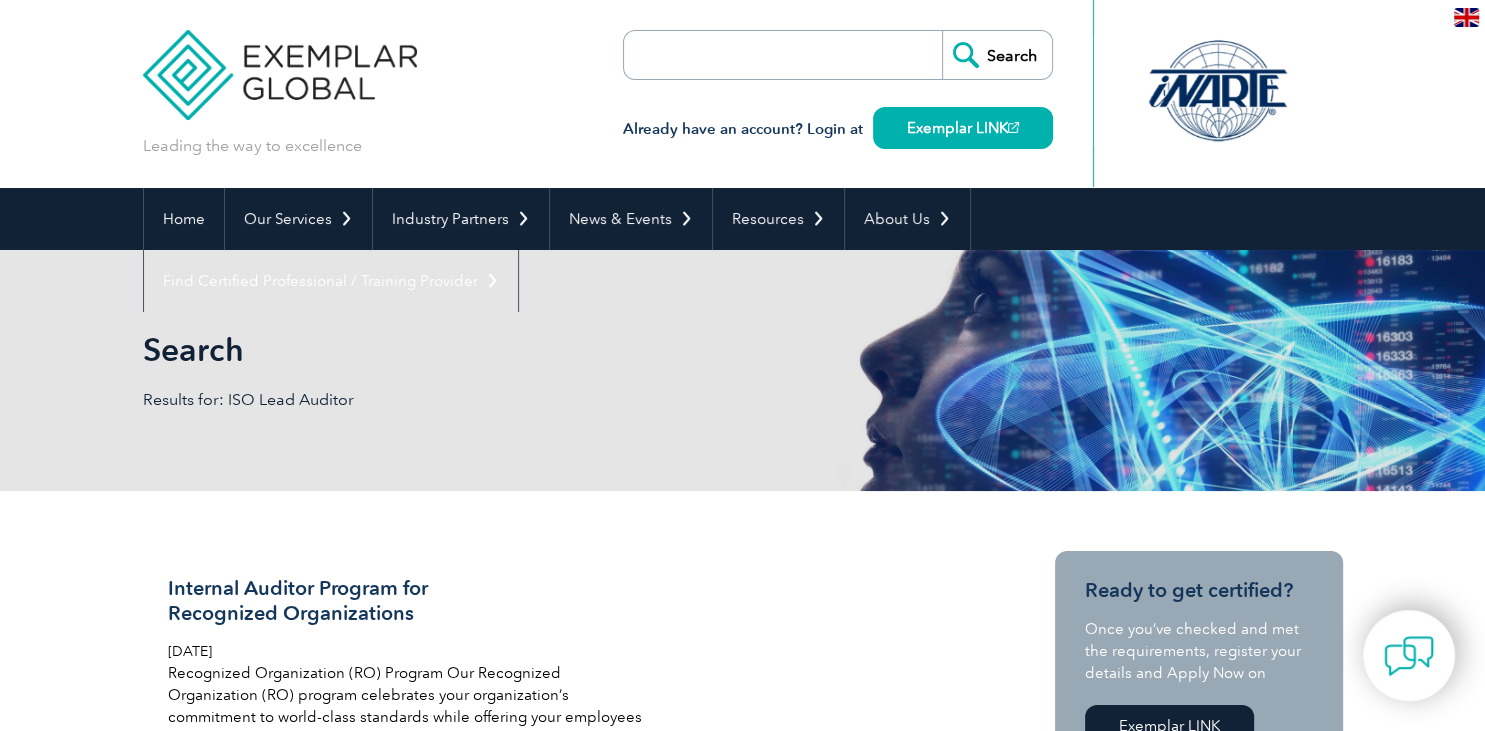 click on "Internal Auditor Program for  Recognized Organizations
Friday, February 14th, 2025
Recognized Organization (RO) Program Our Recognized Organization (RO) program celebrates your organization’s commitment to world-class standards while offering your employees the opportunity to earn valuable […]
Internal Auditor Certification
Friday, January 24th, 2025" at bounding box center (742, 3280) 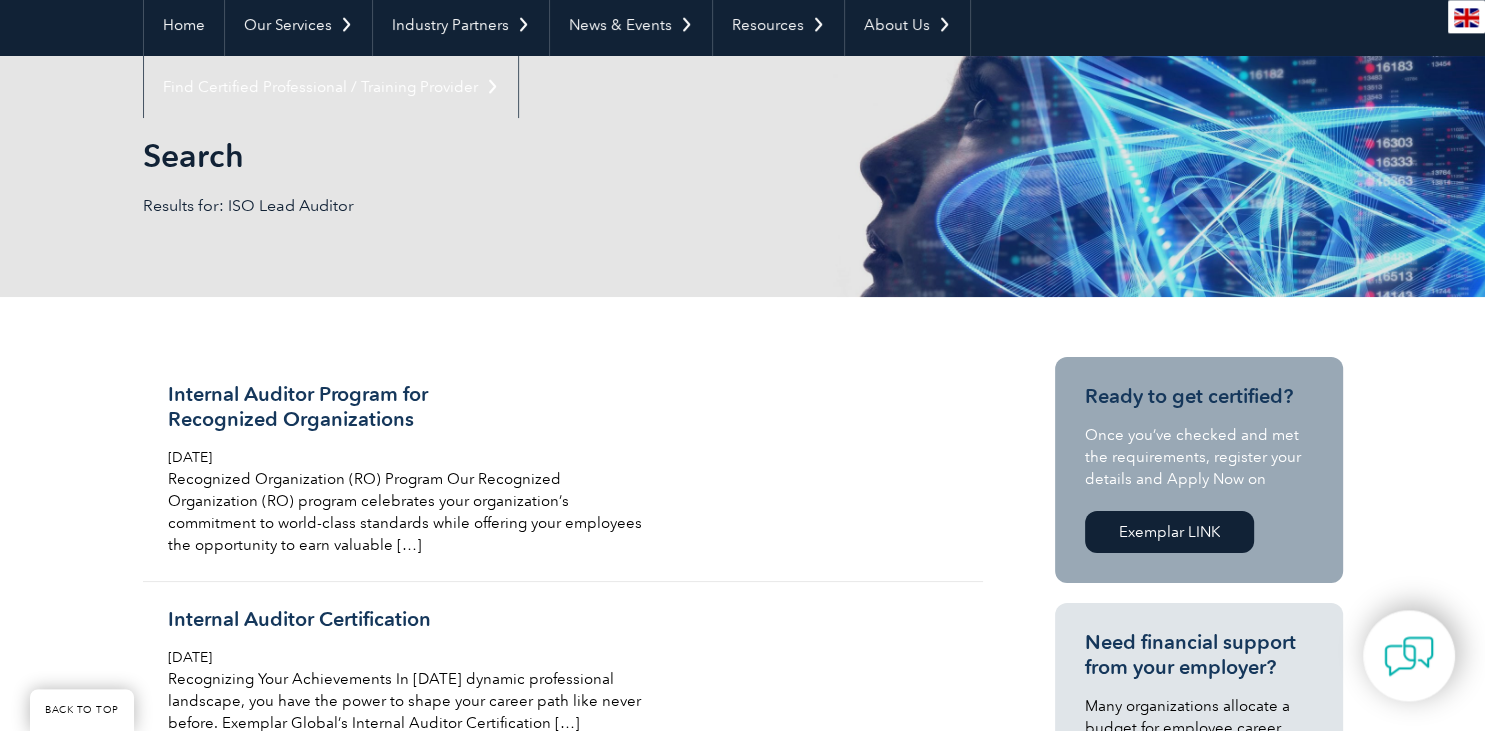 scroll, scrollTop: 0, scrollLeft: 0, axis: both 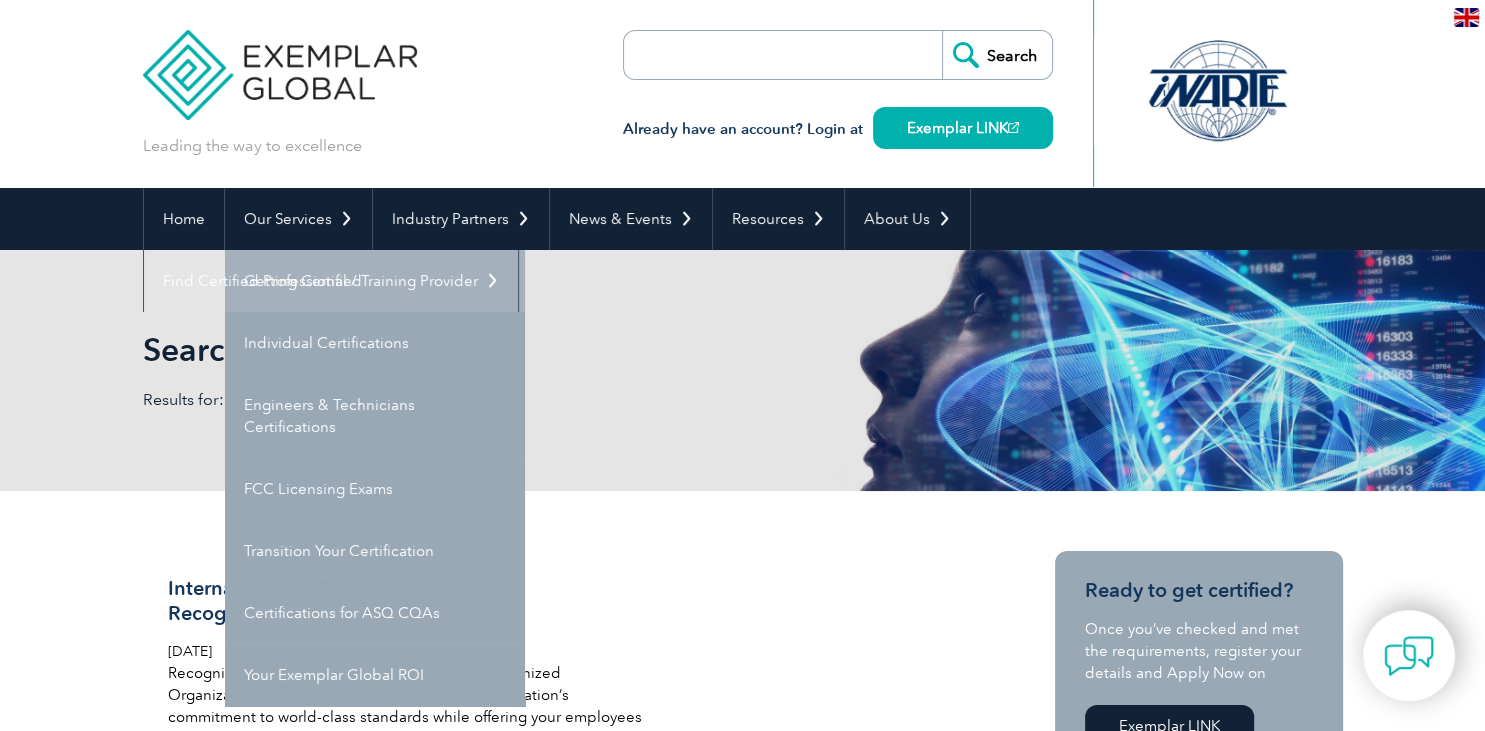 click on "Getting Certified" at bounding box center (375, 281) 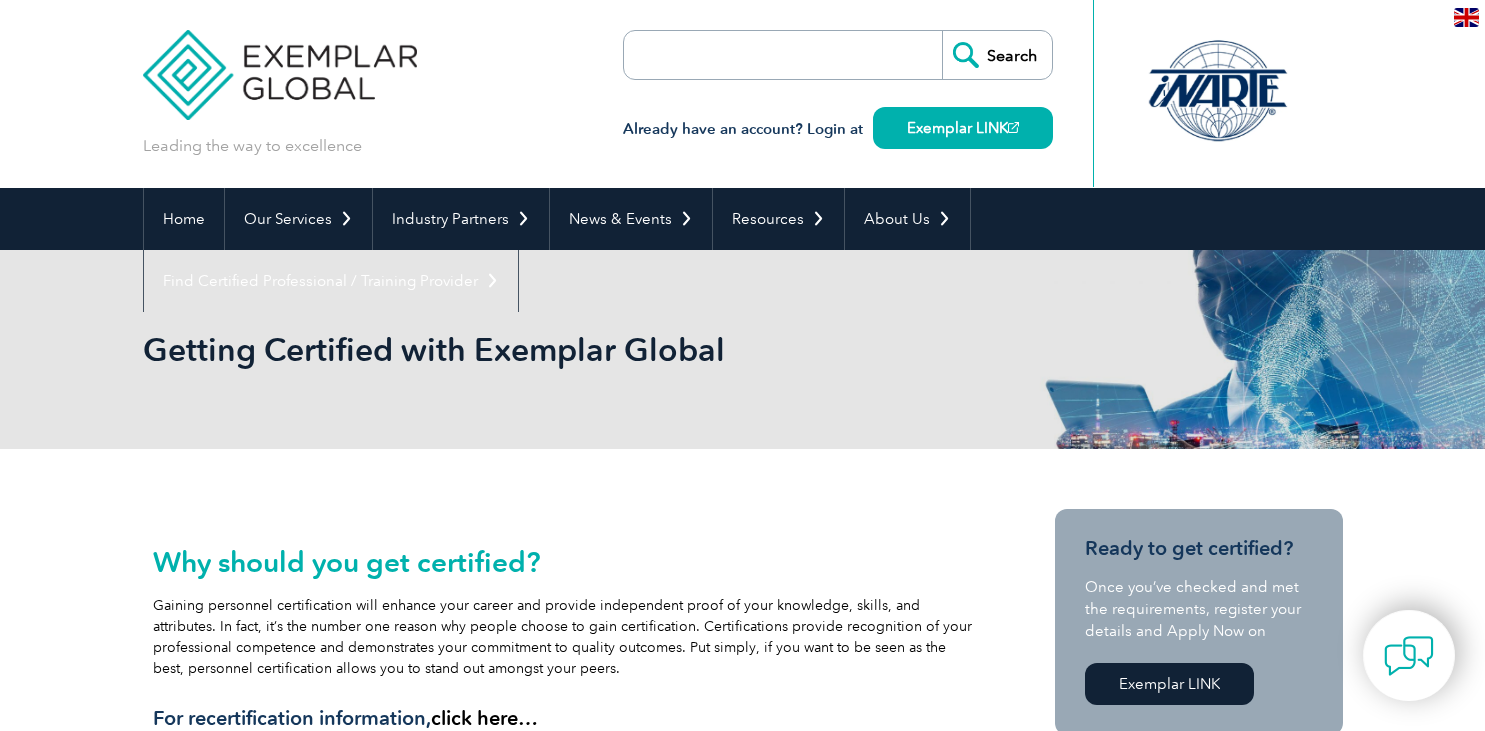 click on "Why should you get certified?  Gaining personnel certification will enhance your career and provide independent proof of your knowledge, skills, and attributes. In fact, it’s the number one reason why people choose to gain certification. Certifications provide recognition of your professional competence and demonstrates your commitment to quality outcomes. Put simply, if you want to be seen as the best, personnel certification allows you to stand out amongst your peers.  For recertification information,  click here…           Why get certified with us?                           Globally recognized   We work on a global scale and network extensively with global certification bodies to align our certifications to meet the demands of industry.   Our global personnel certifications apply to system specialists, consultants, external, internal, and regulatory auditors.                    Strong support system                         Professional profiles Learn More" at bounding box center [742, 1812] 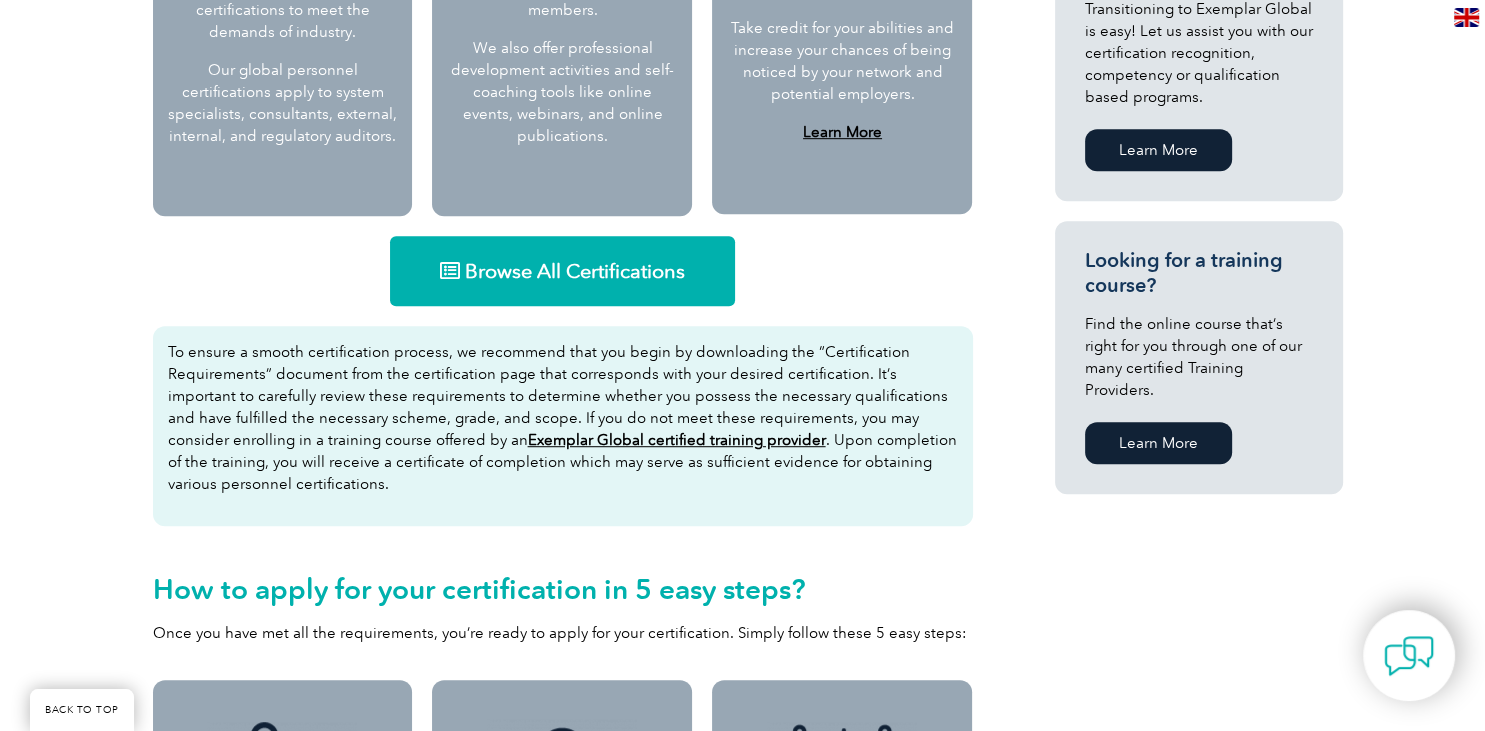 scroll, scrollTop: 1214, scrollLeft: 0, axis: vertical 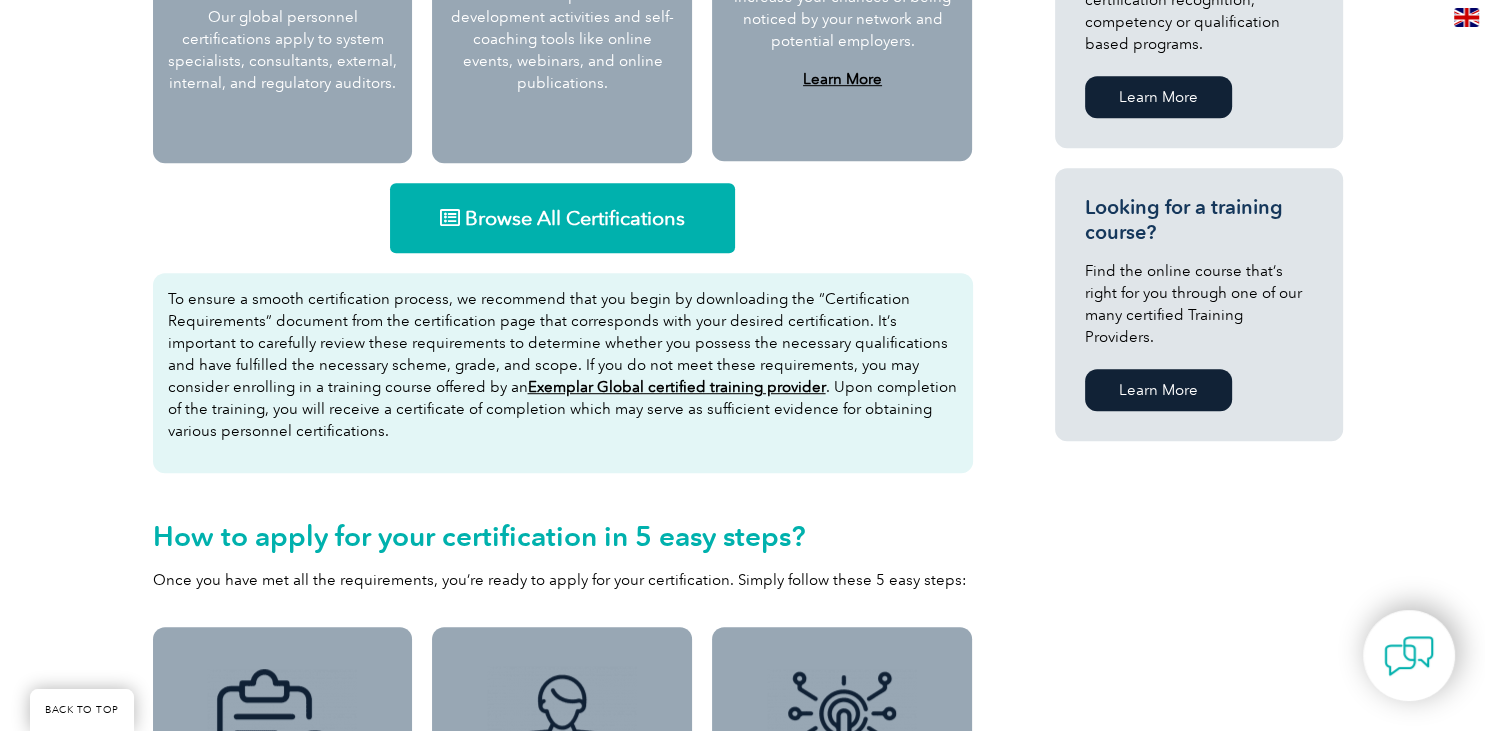 click on "Browse All Certifications" at bounding box center (575, 218) 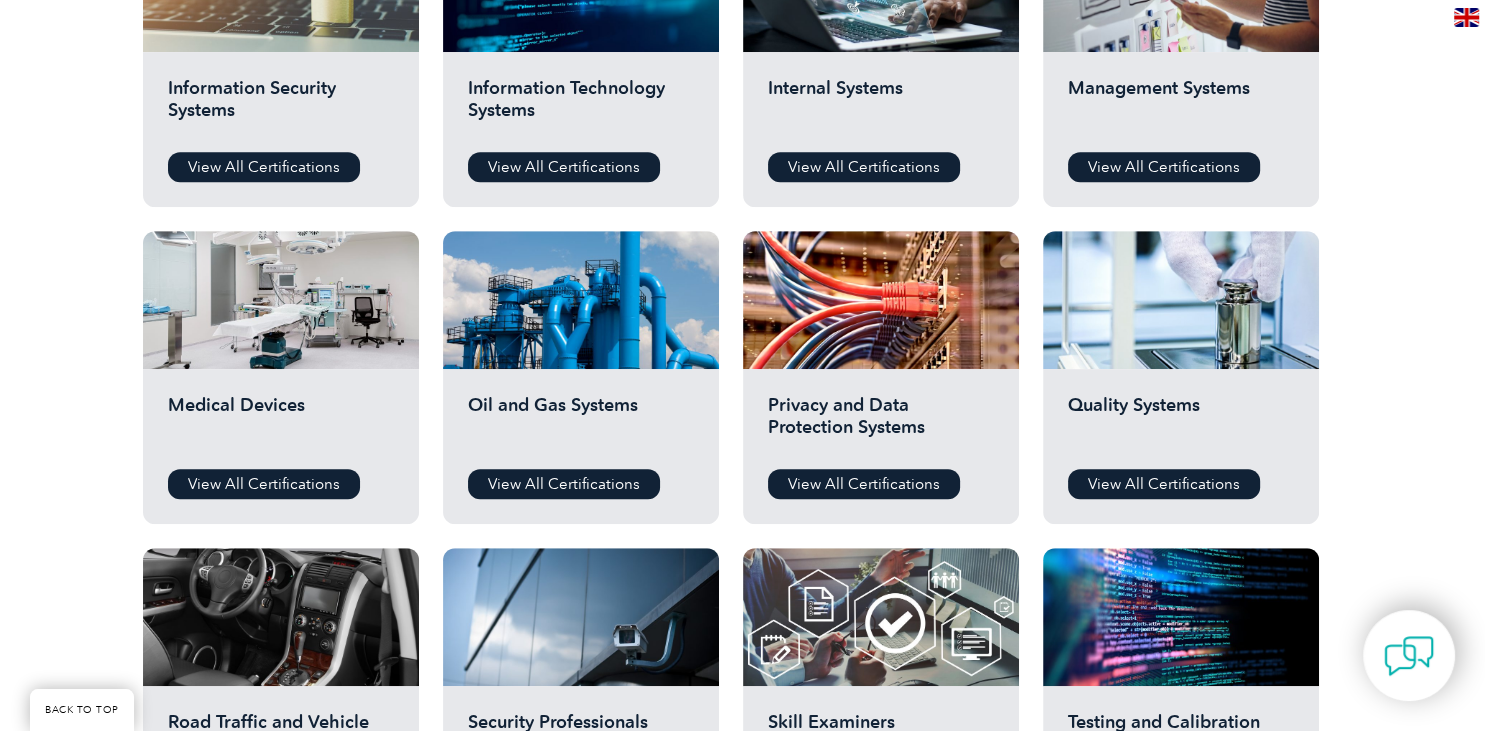 scroll, scrollTop: 1056, scrollLeft: 0, axis: vertical 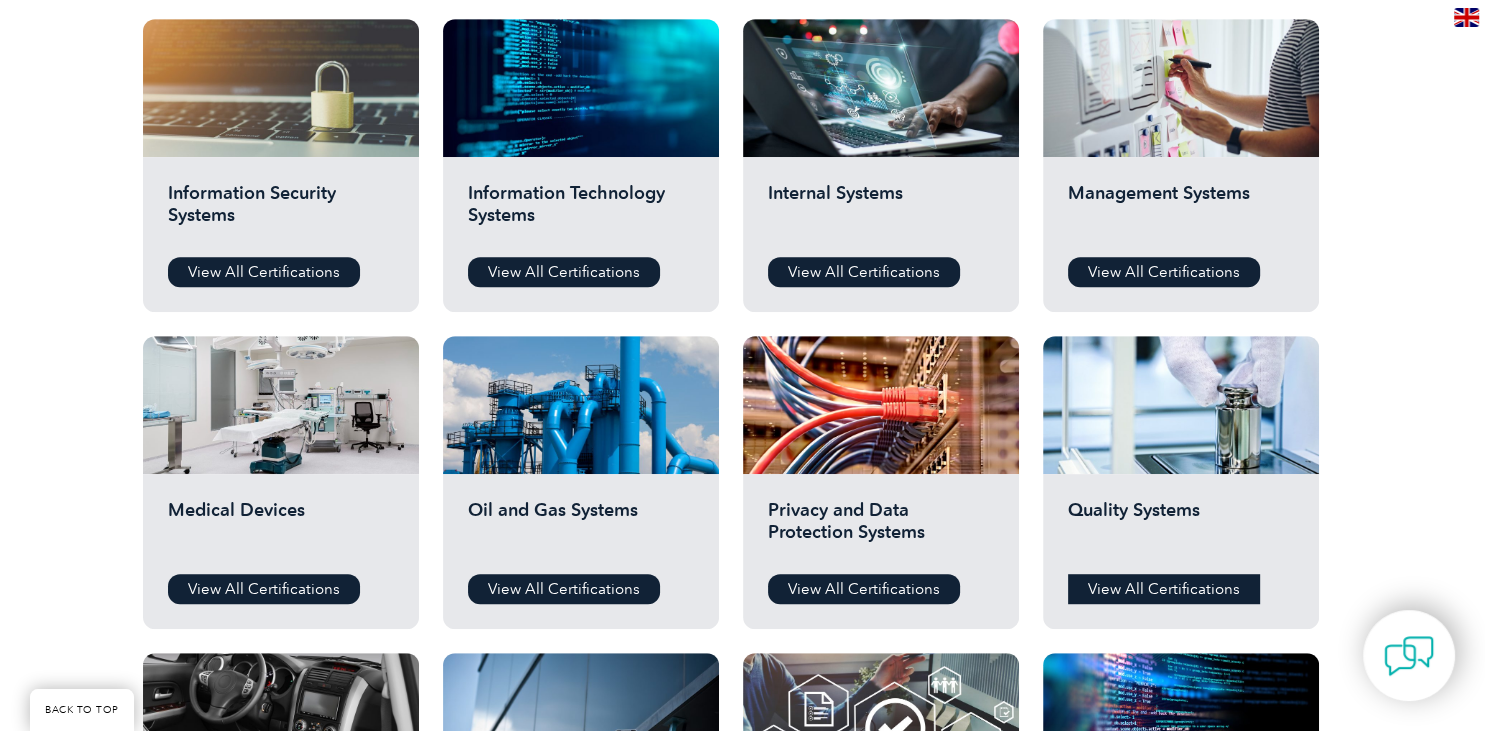 click on "View All Certifications" at bounding box center [1164, 589] 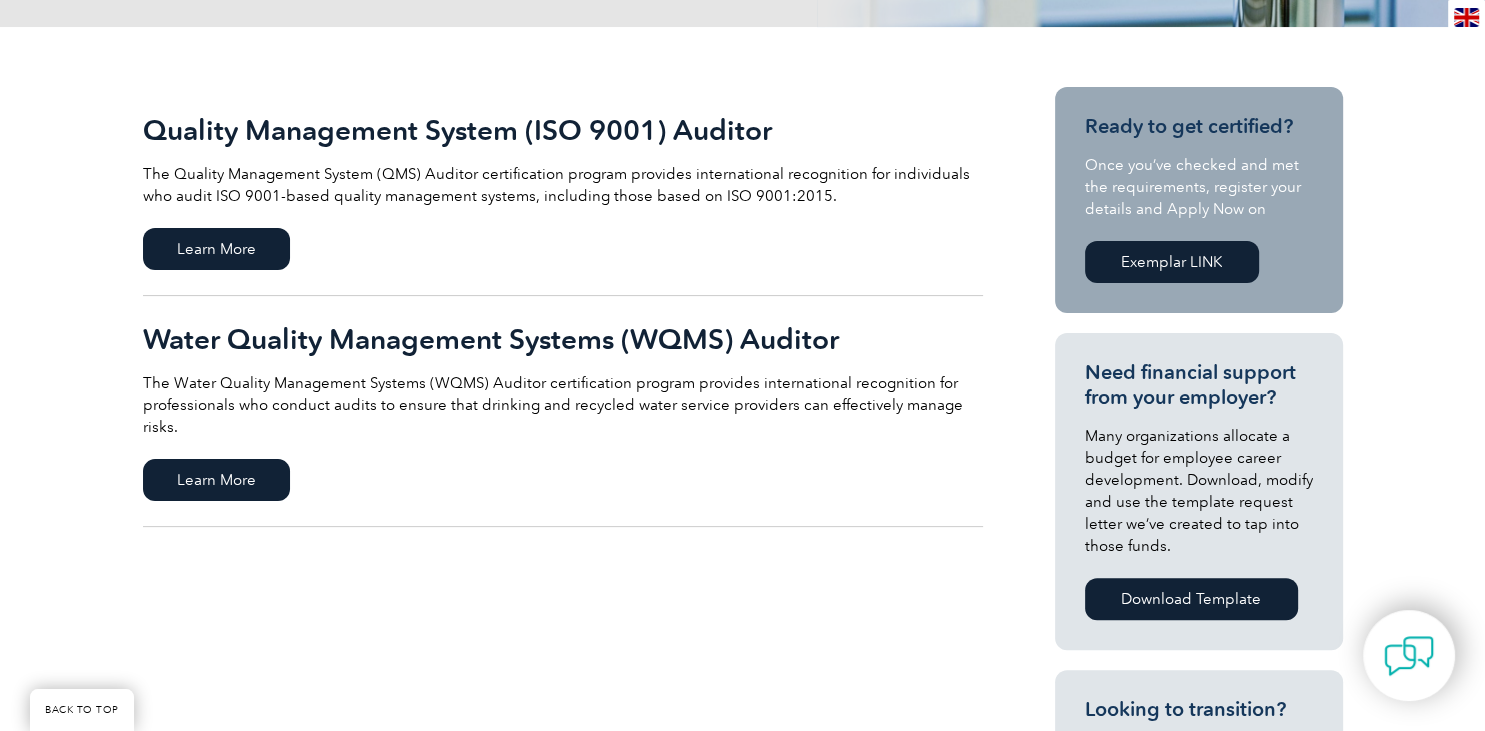 scroll, scrollTop: 369, scrollLeft: 0, axis: vertical 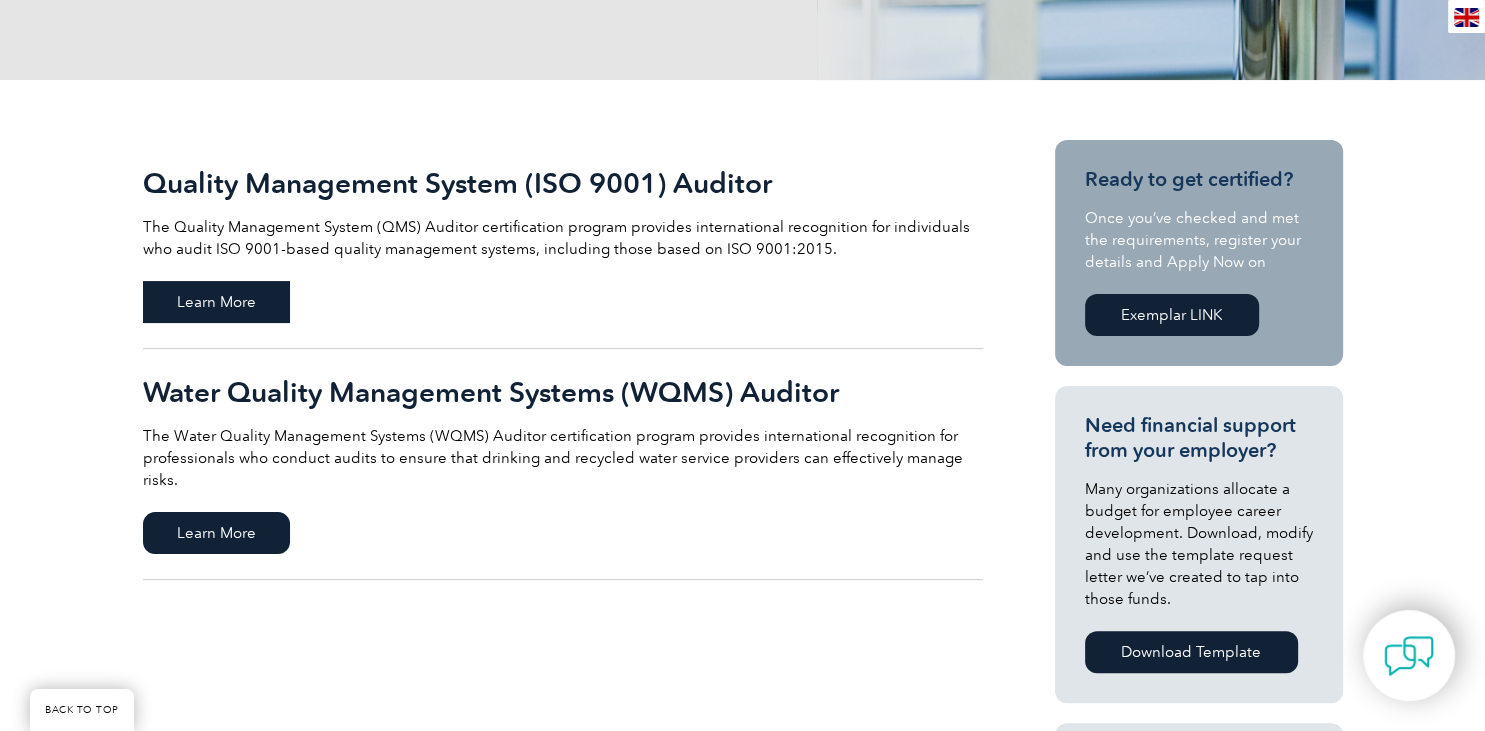 click on "Learn More" at bounding box center [216, 302] 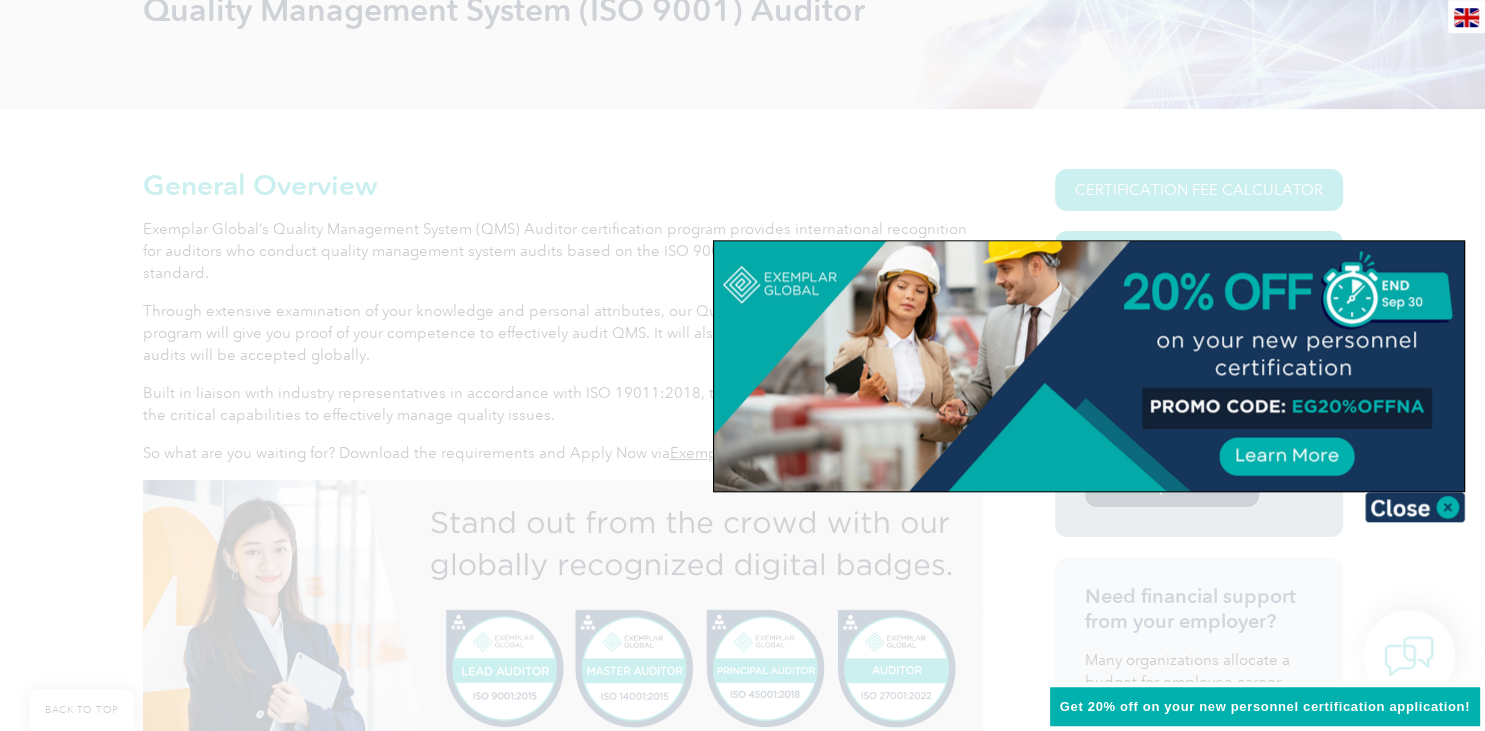 scroll, scrollTop: 369, scrollLeft: 0, axis: vertical 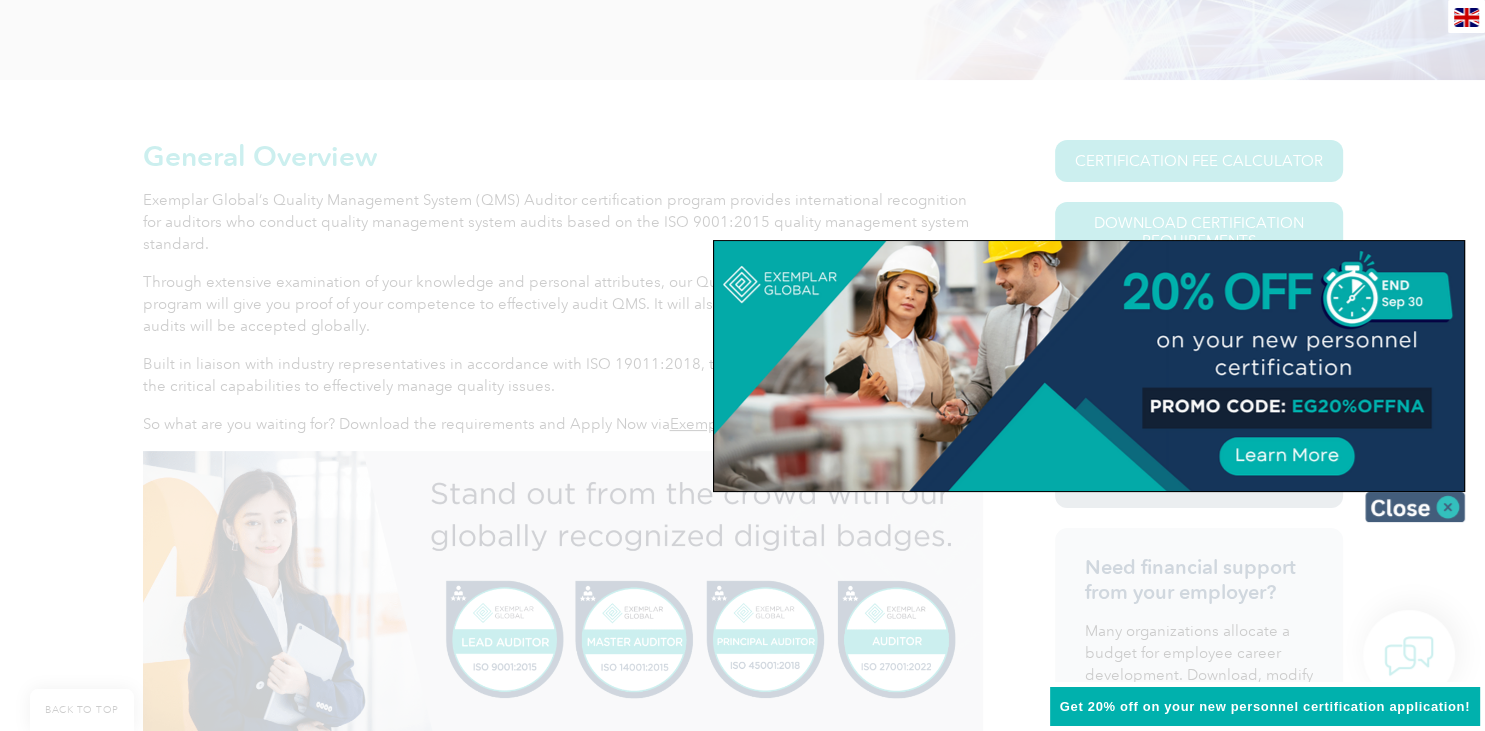 click at bounding box center [1415, 507] 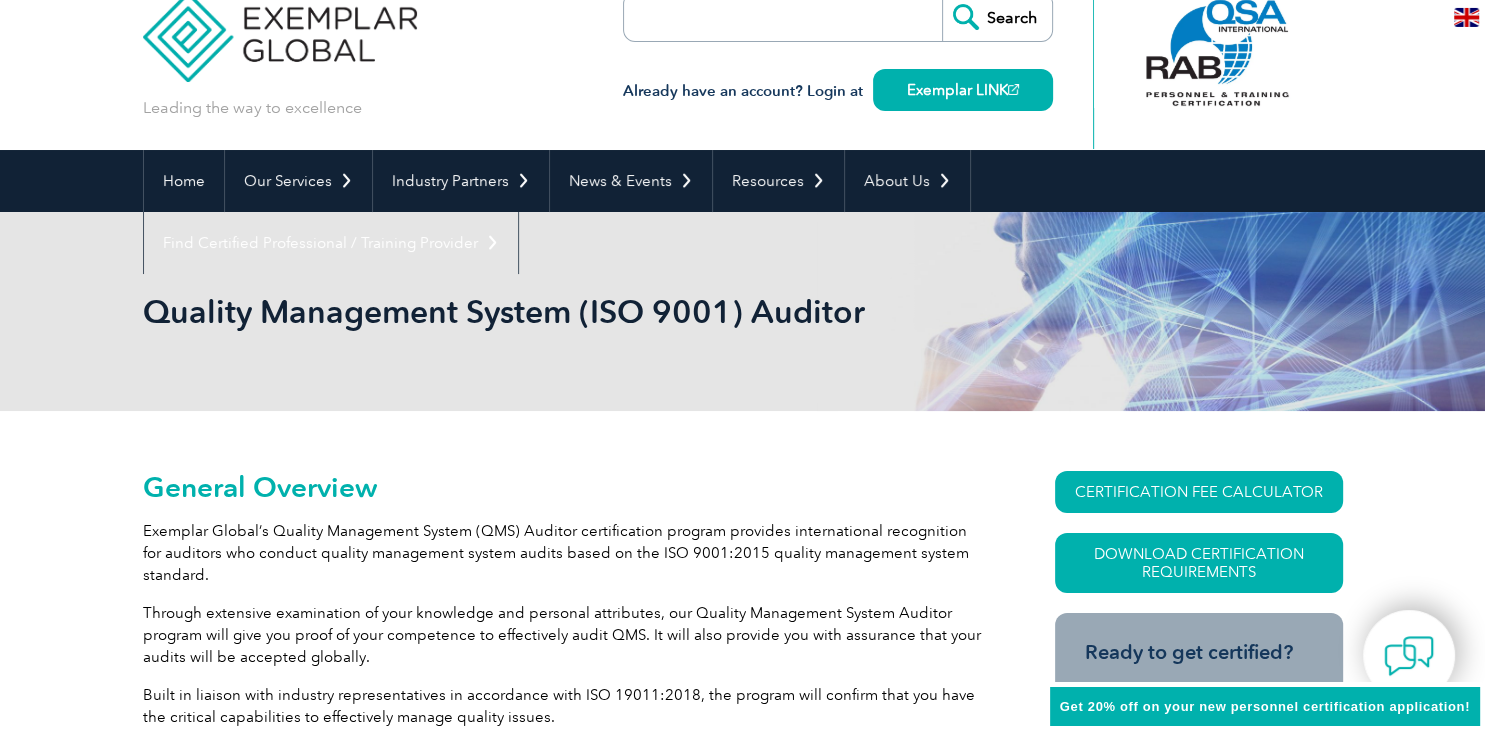scroll, scrollTop: 0, scrollLeft: 0, axis: both 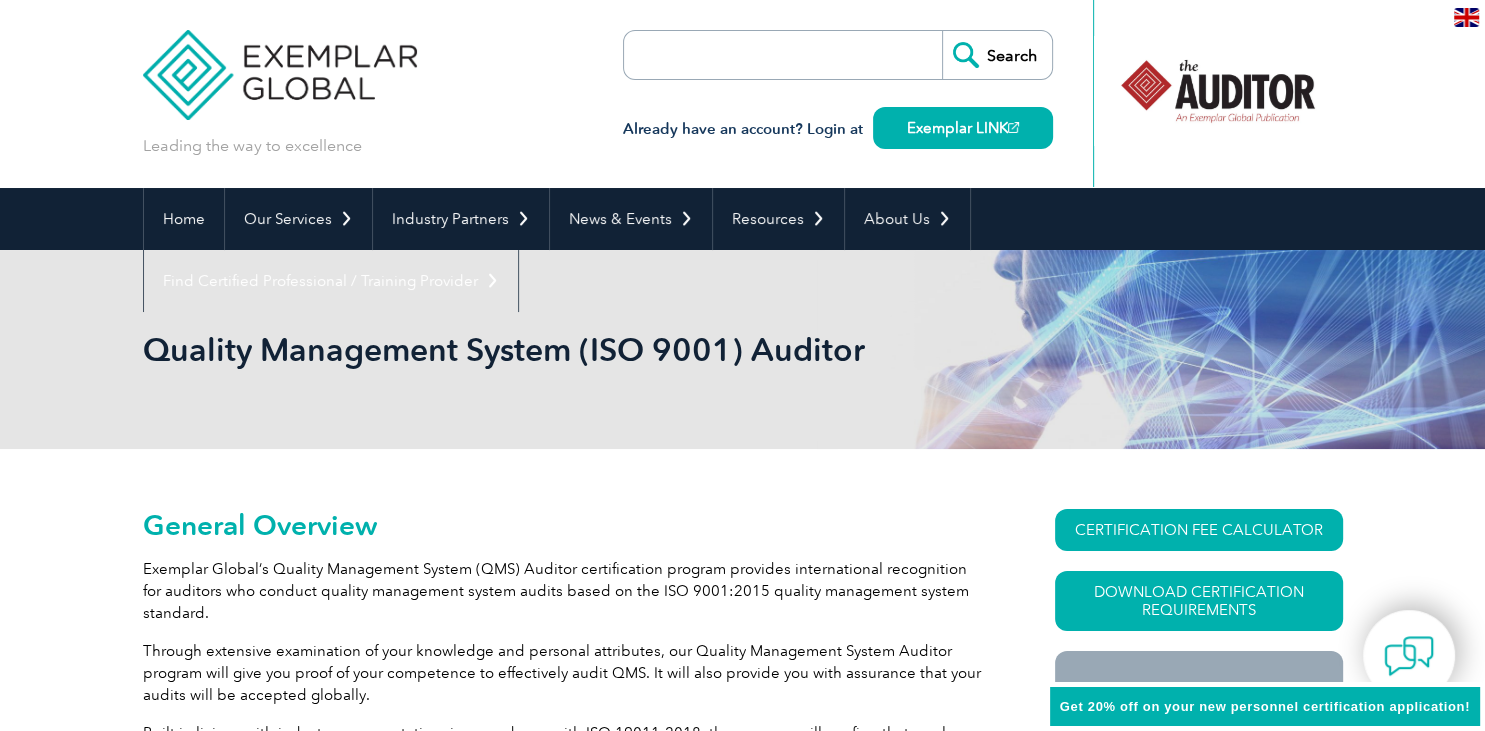 click at bounding box center [739, 55] 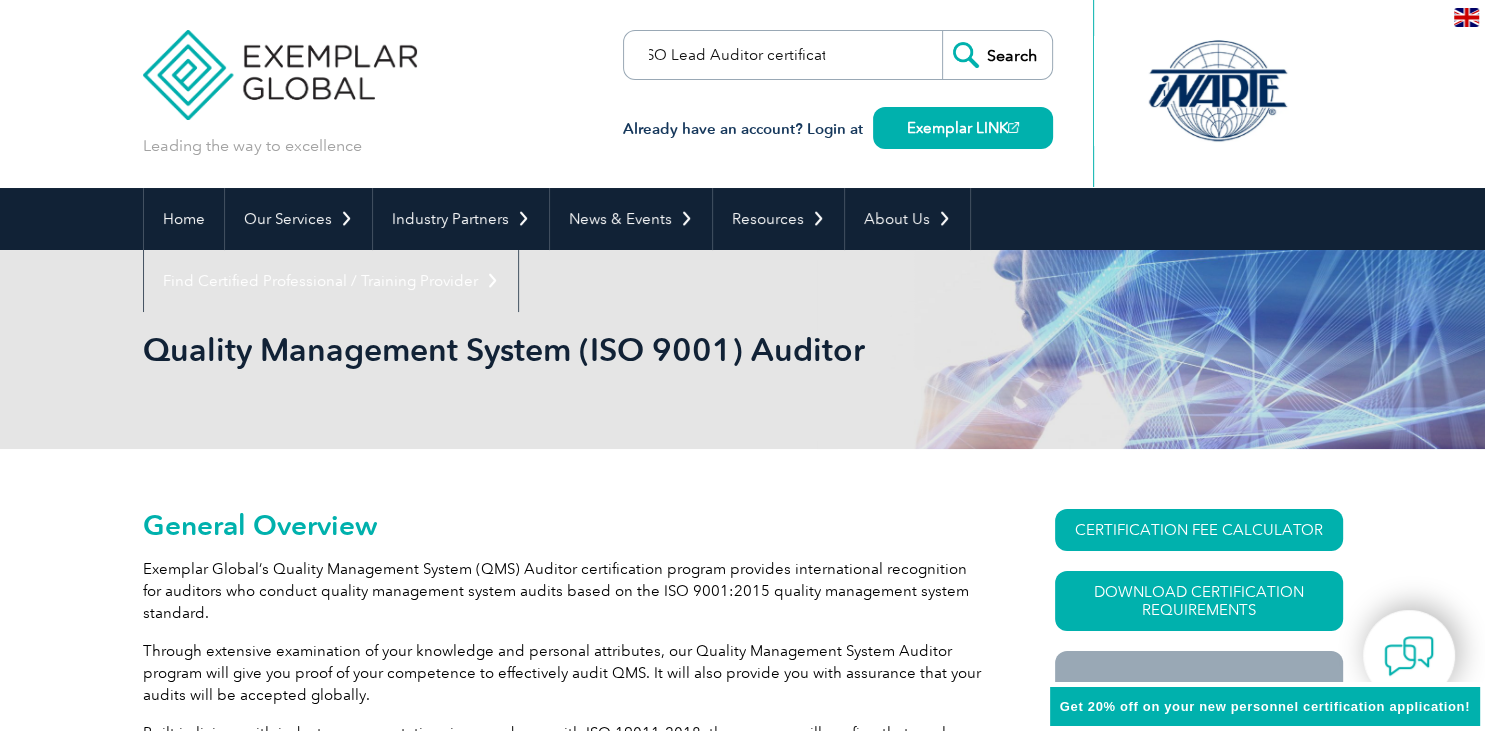 scroll, scrollTop: 0, scrollLeft: 16, axis: horizontal 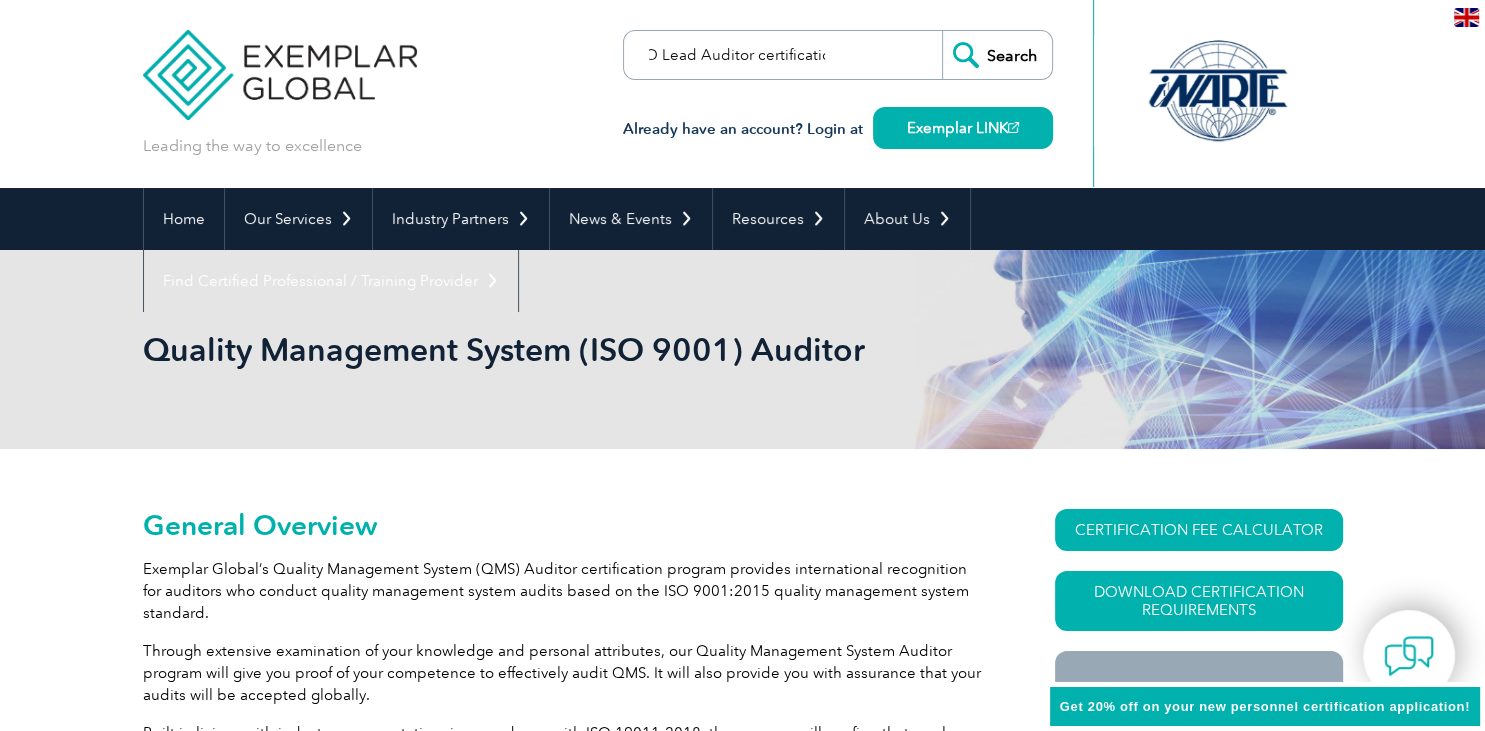 type on "ISO Lead Auditor certification" 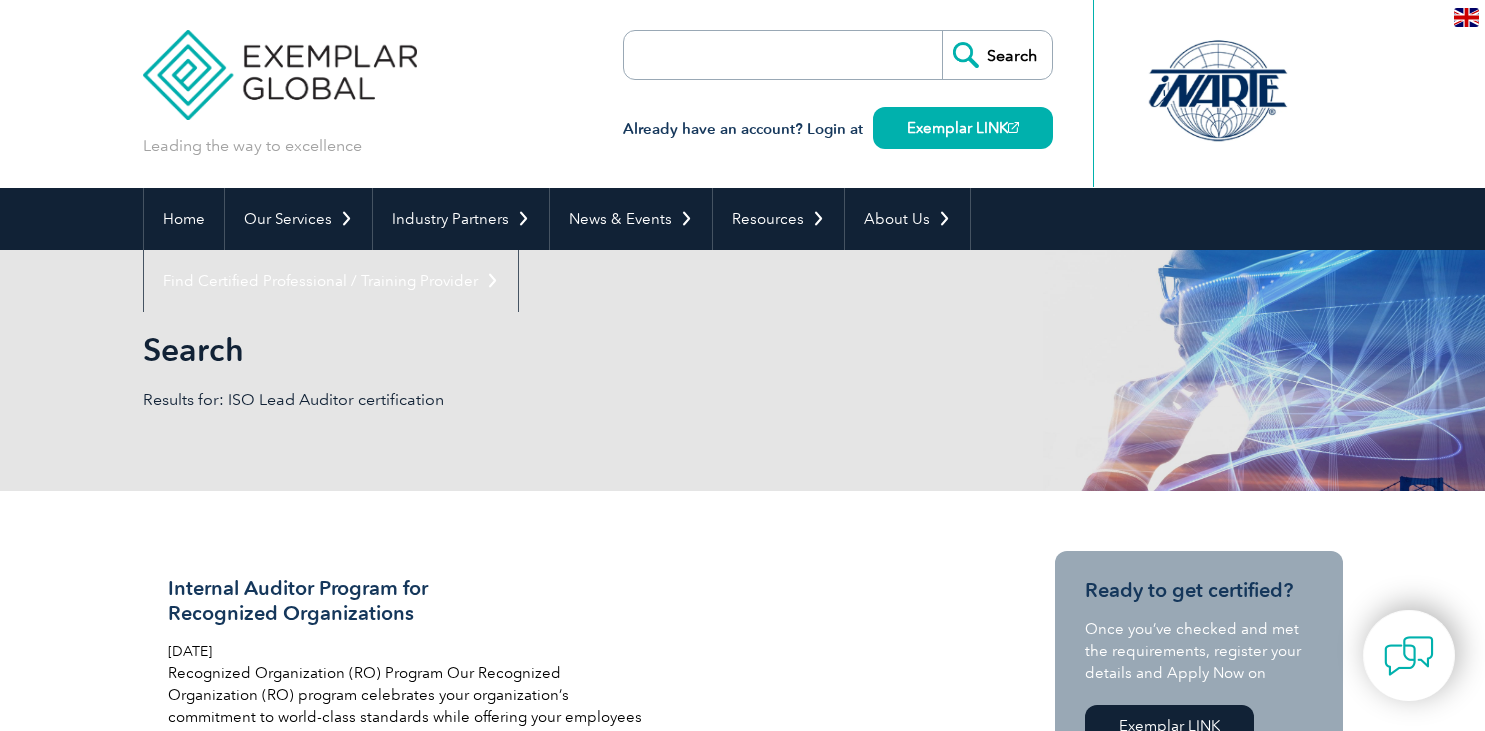 scroll, scrollTop: 0, scrollLeft: 0, axis: both 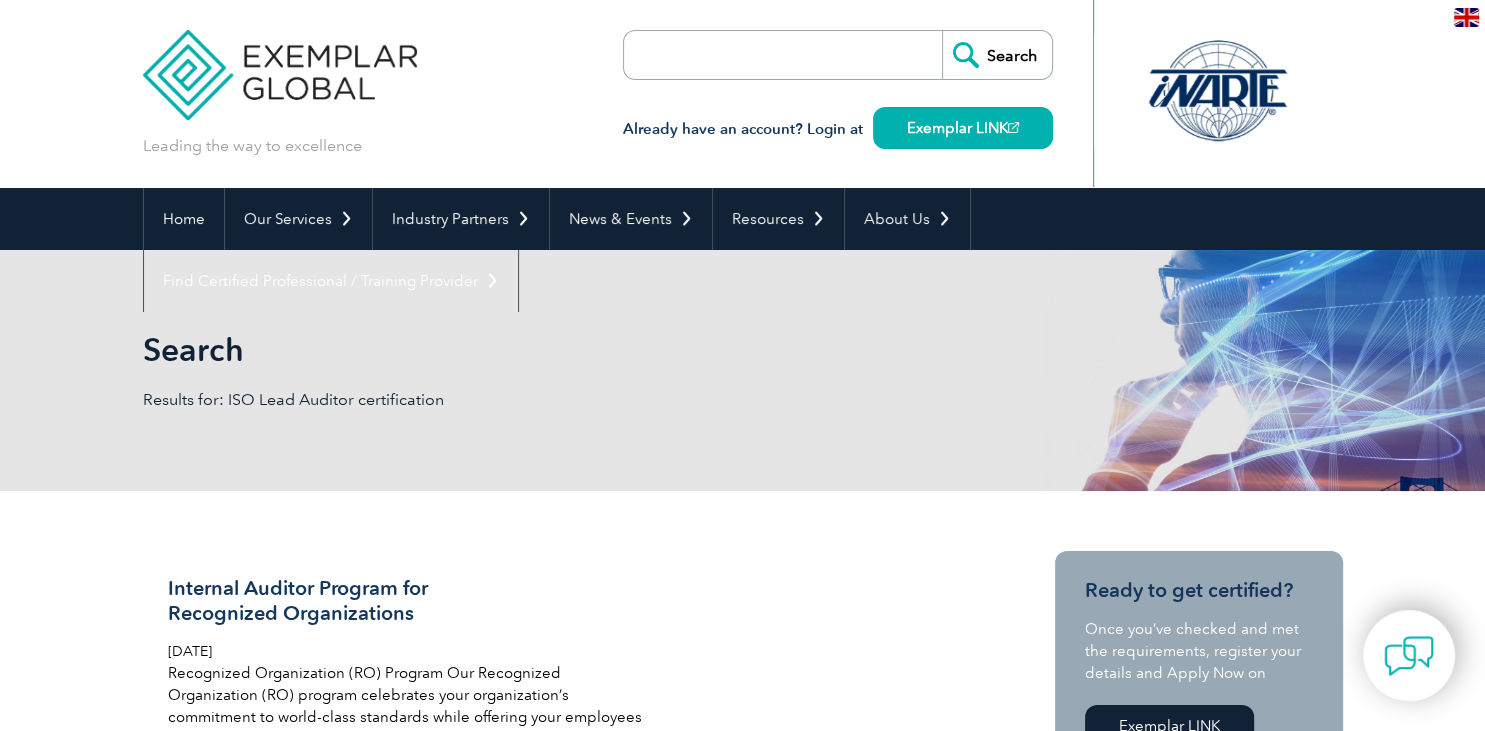 click on "Internal Auditor Program for  Recognized Organizations
Friday, February 14th, 2025
Recognized Organization (RO) Program Our Recognized Organization (RO) program celebrates your organization’s commitment to world-class standards while offering your employees the opportunity to earn valuable […]
Internal Auditor Certification
Friday, January 24th, 2025" at bounding box center [742, 2661] 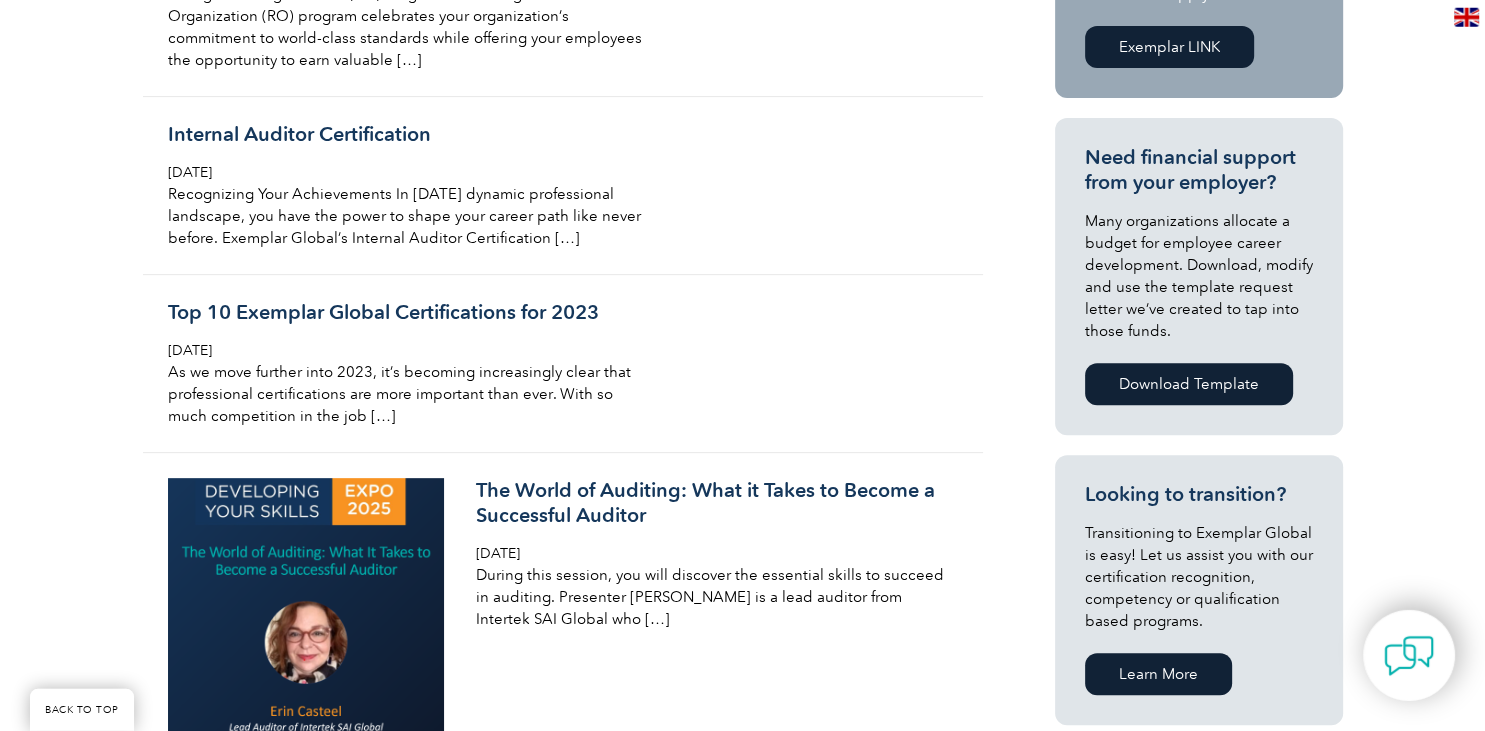 scroll, scrollTop: 686, scrollLeft: 0, axis: vertical 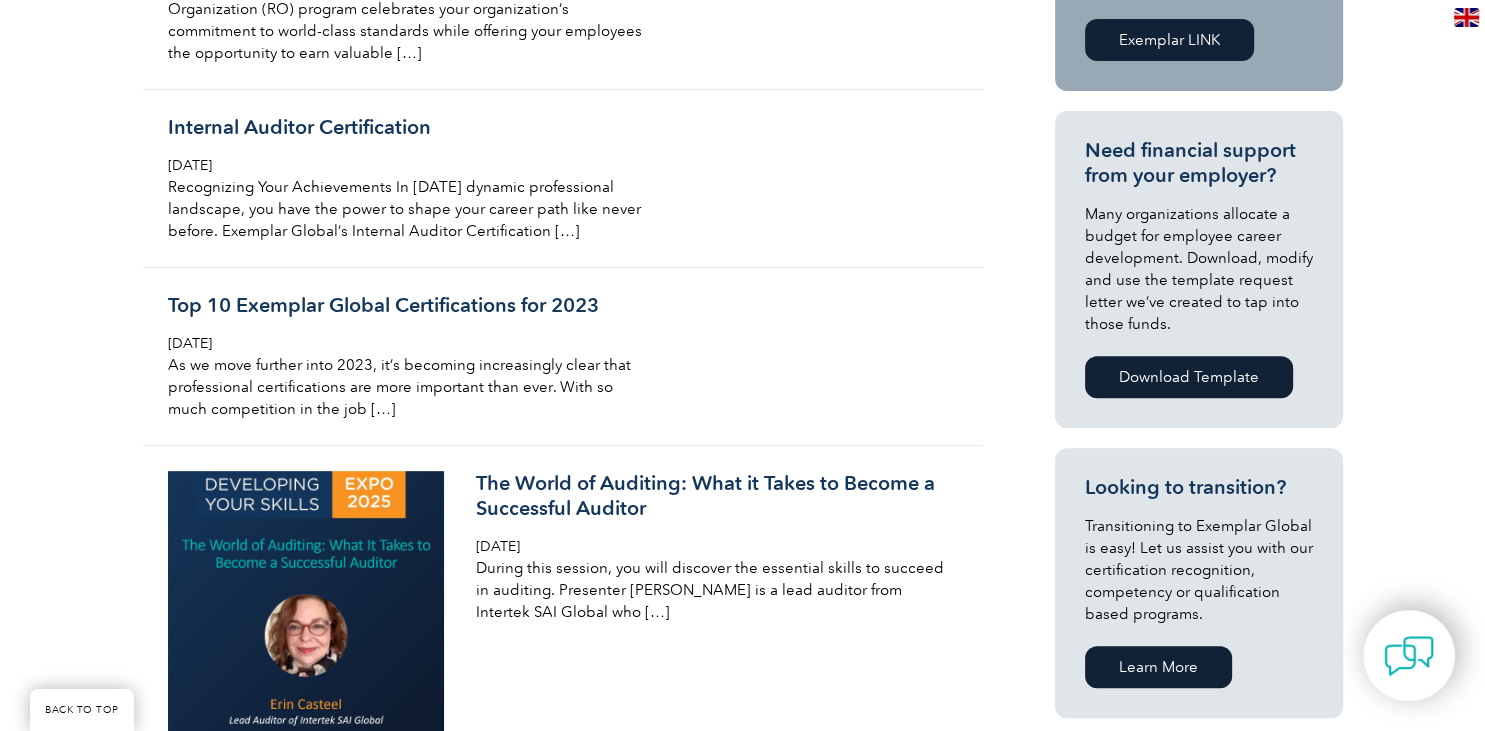 click on "Internal Auditor Program for  Recognized Organizations
Friday, February 14th, 2025
Recognized Organization (RO) Program Our Recognized Organization (RO) program celebrates your organization’s commitment to world-class standards while offering your employees the opportunity to earn valuable […]
Internal Auditor Certification
Friday, January 24th, 2025" at bounding box center (742, 1975) 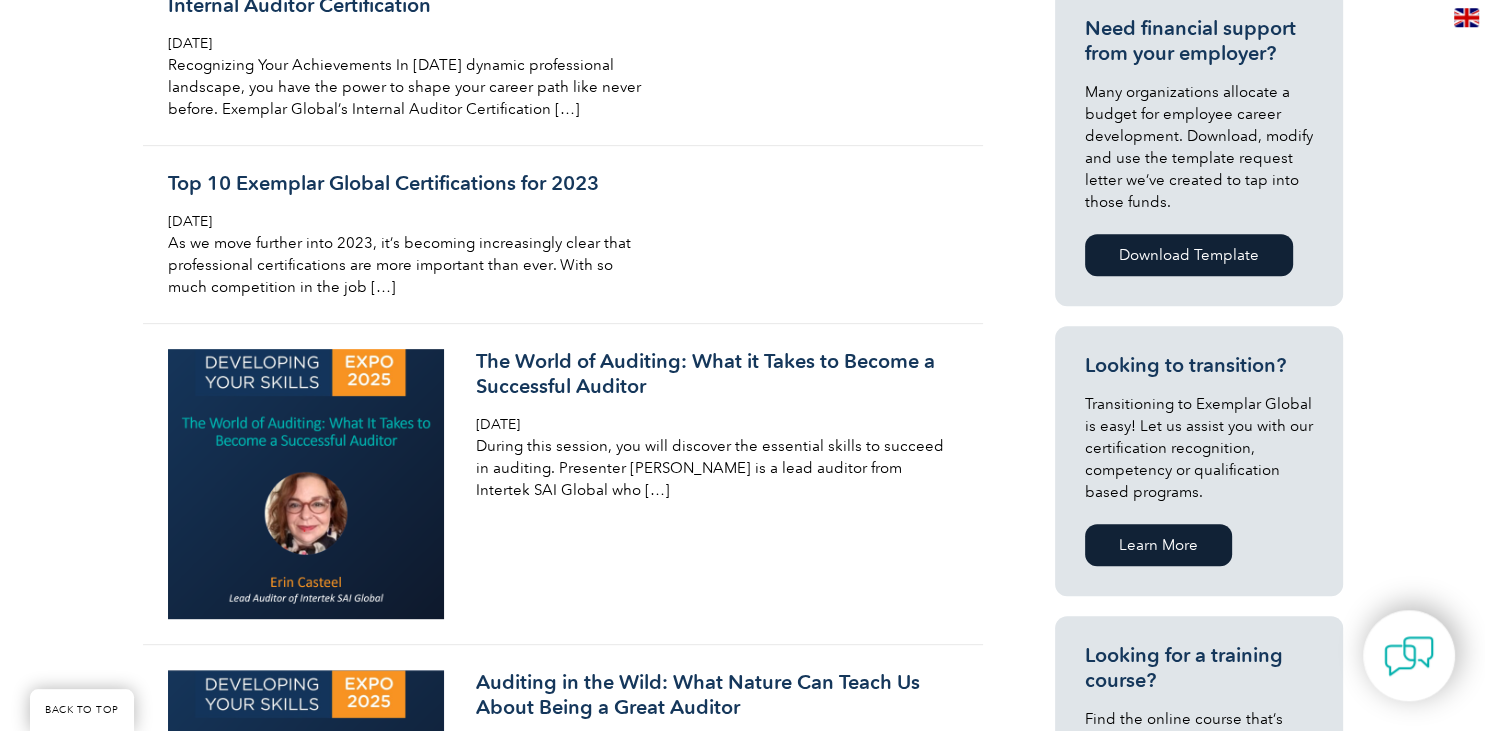 scroll, scrollTop: 792, scrollLeft: 0, axis: vertical 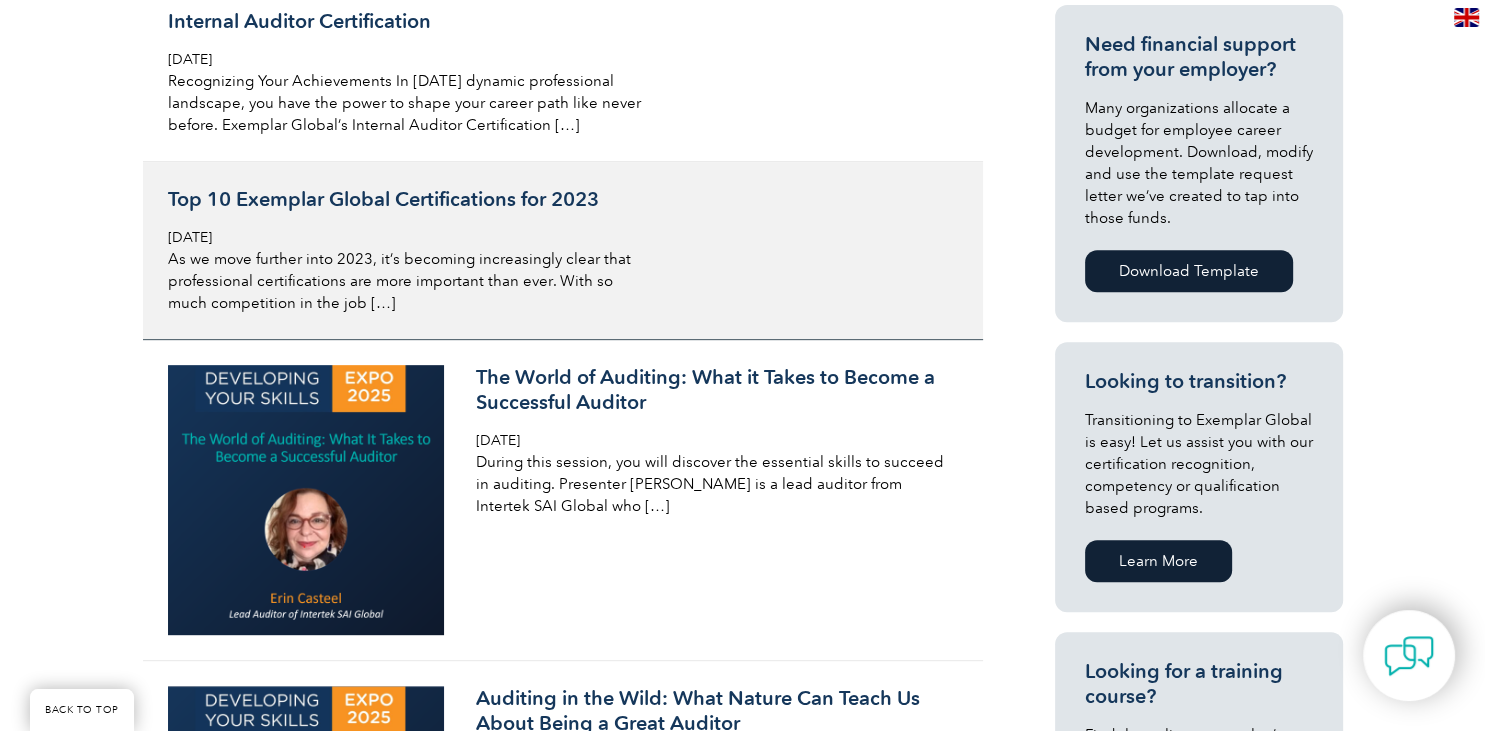 click on "Top 10 Exemplar Global Certifications for 2023" at bounding box center [405, 199] 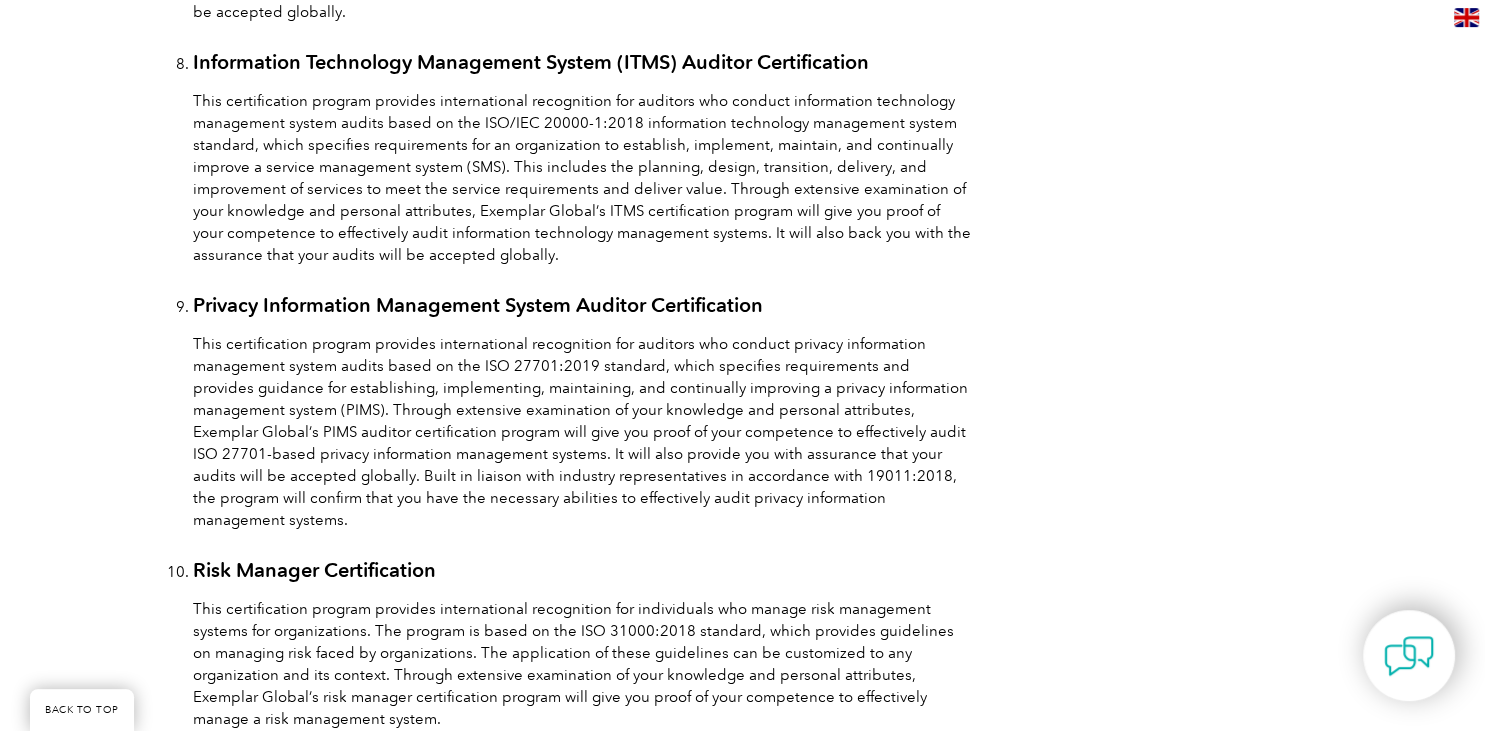 scroll, scrollTop: 3168, scrollLeft: 0, axis: vertical 